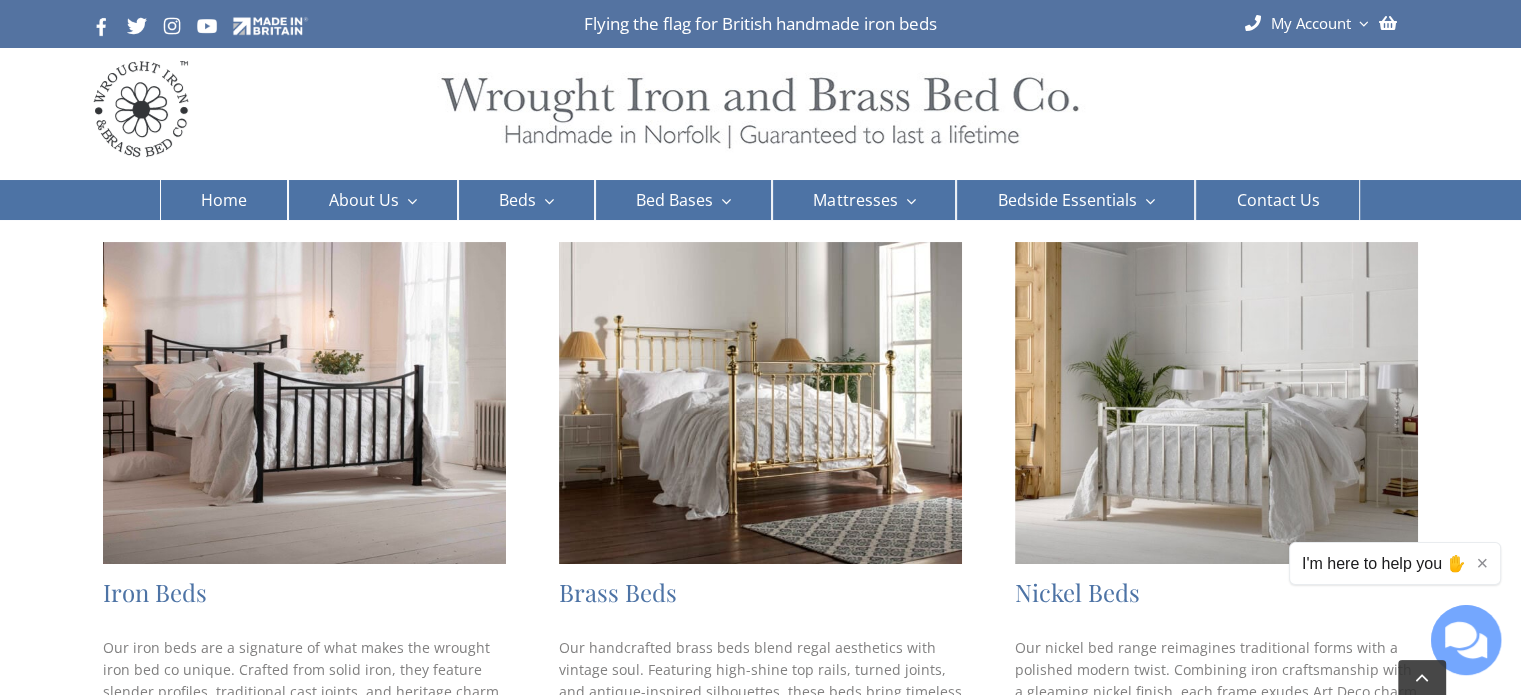 scroll, scrollTop: 300, scrollLeft: 0, axis: vertical 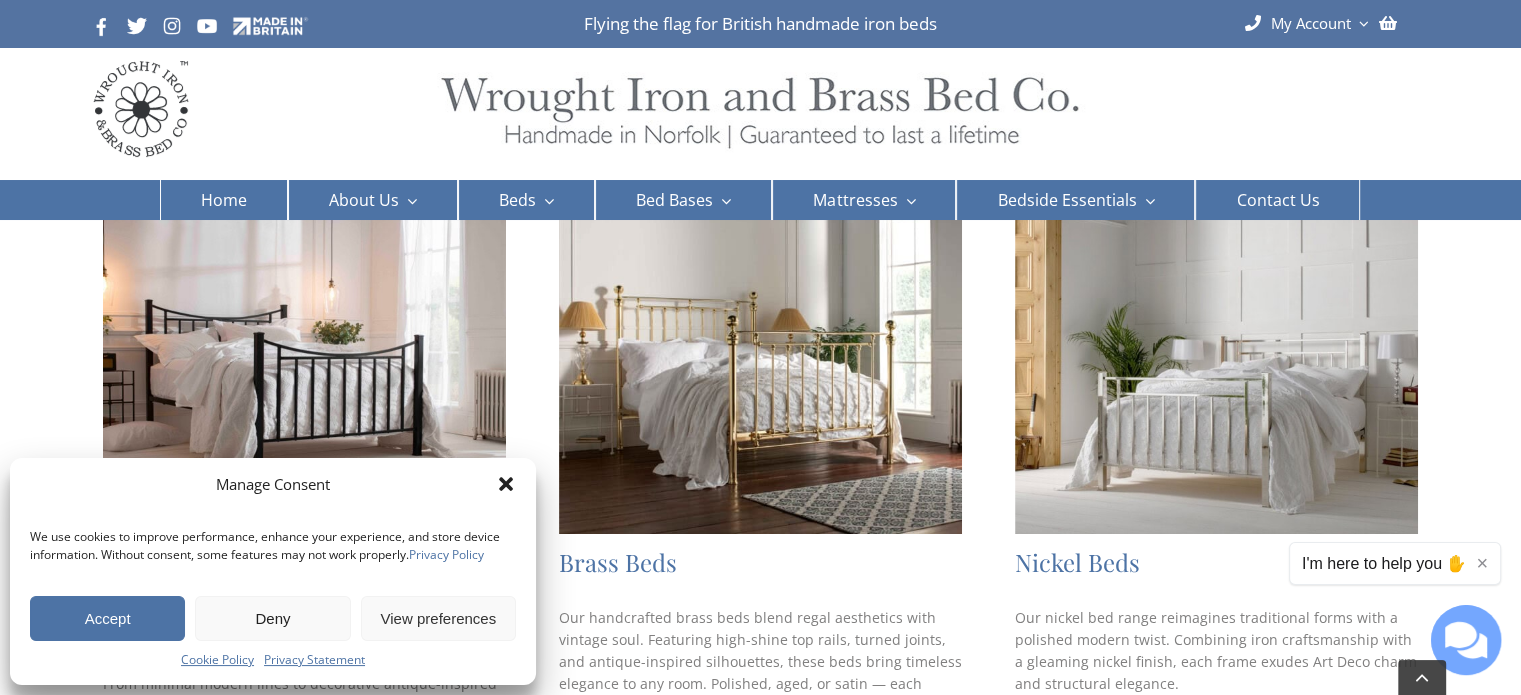 click on "Accept" at bounding box center (107, 618) 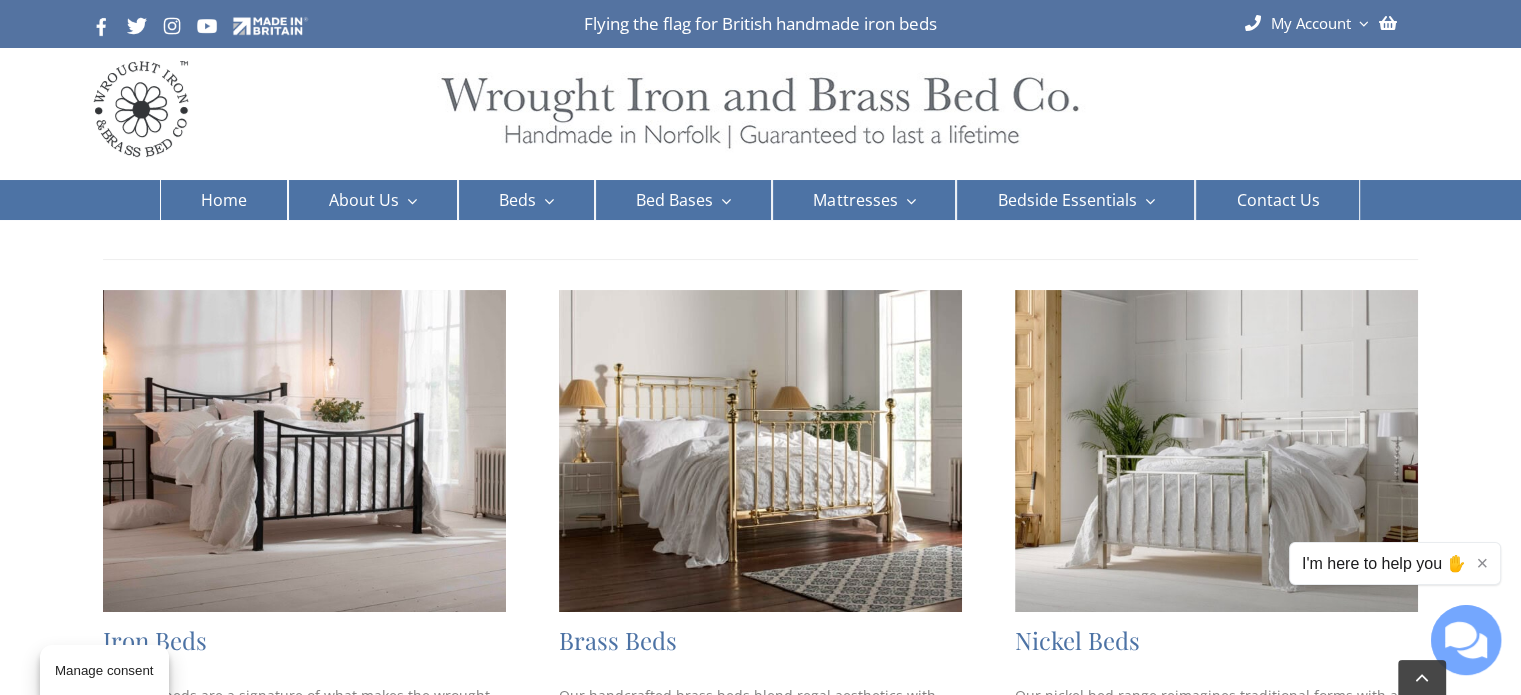 scroll, scrollTop: 200, scrollLeft: 0, axis: vertical 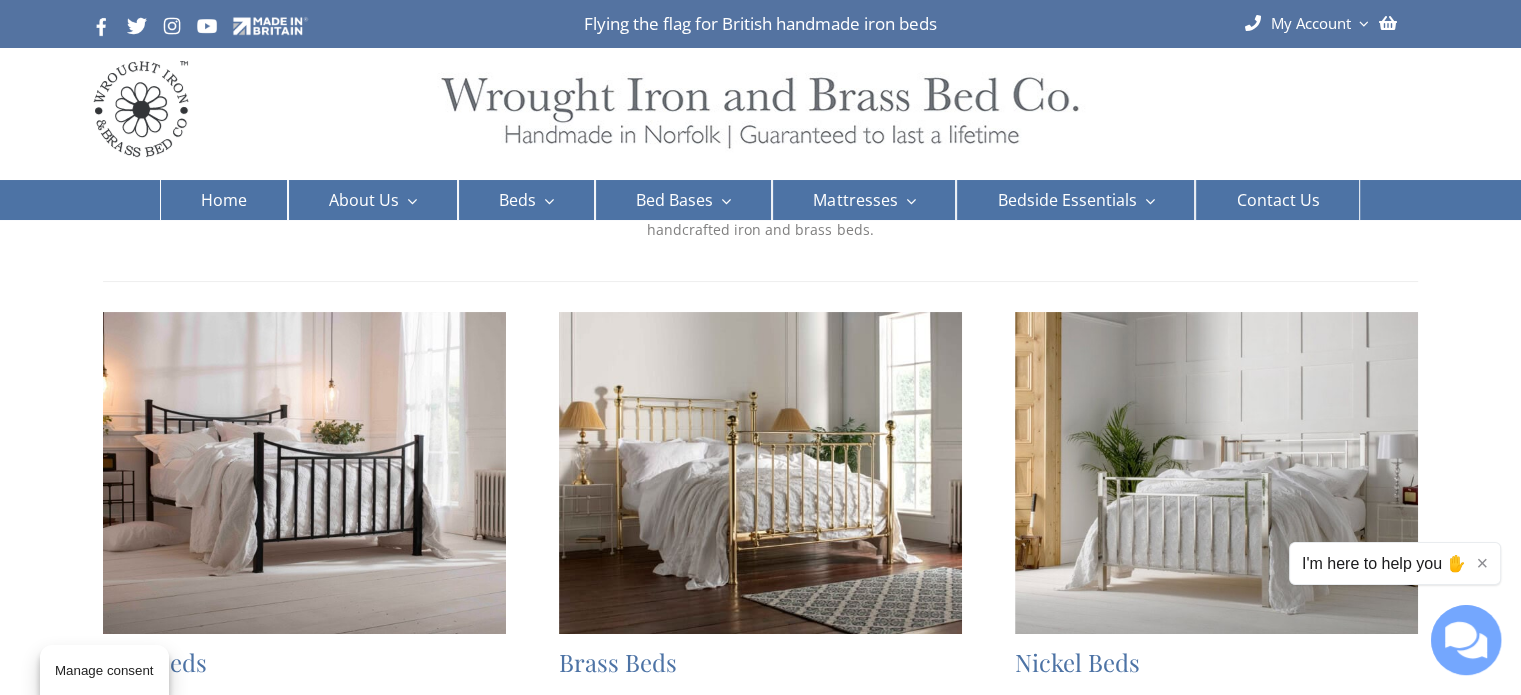 click at bounding box center [1216, 473] 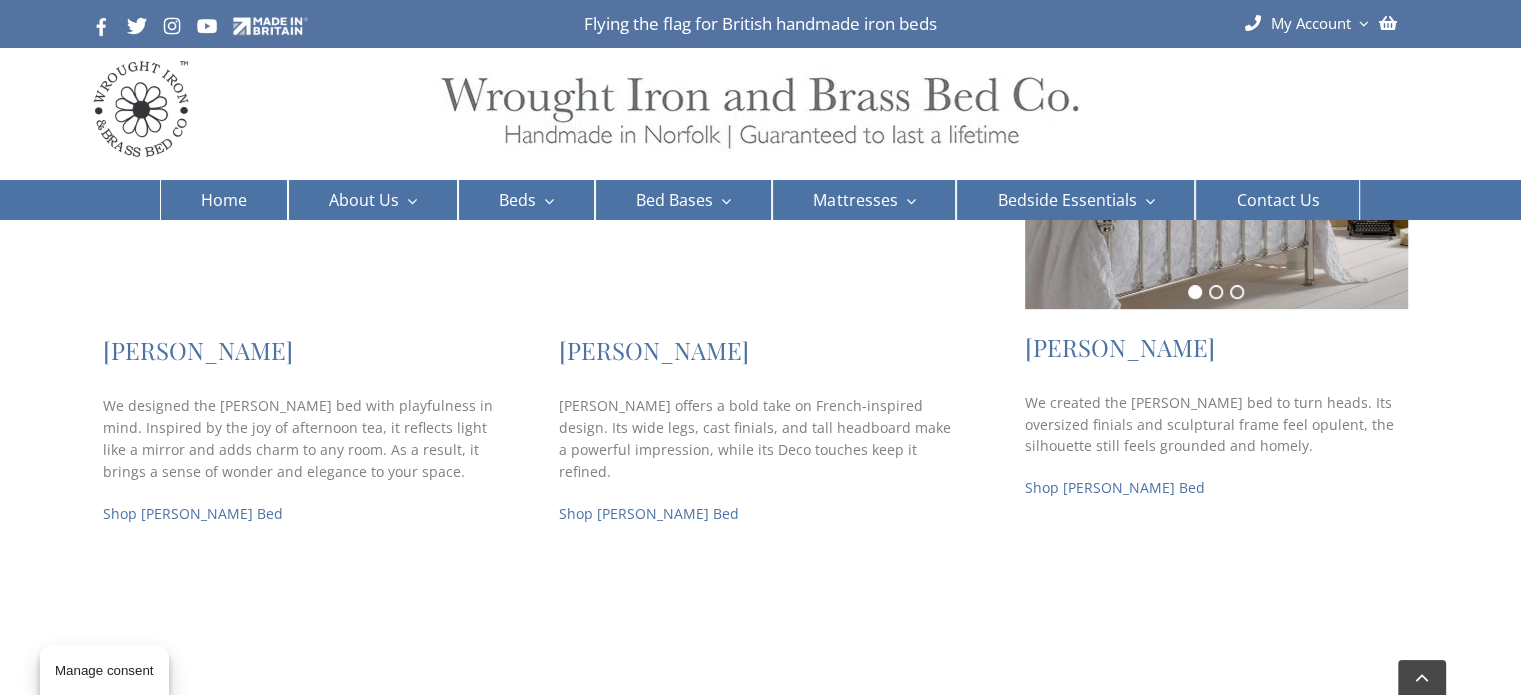 scroll, scrollTop: 700, scrollLeft: 0, axis: vertical 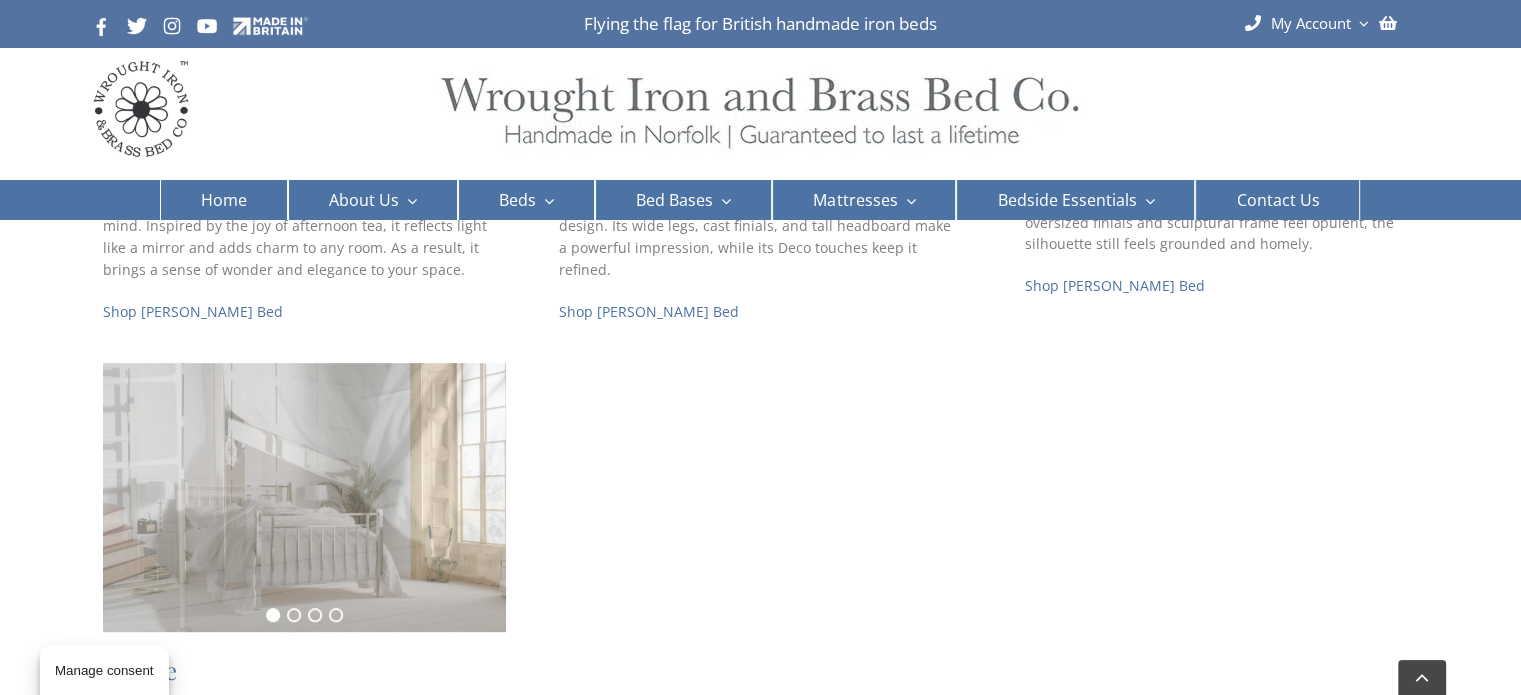 click on "1" at bounding box center [273, 615] 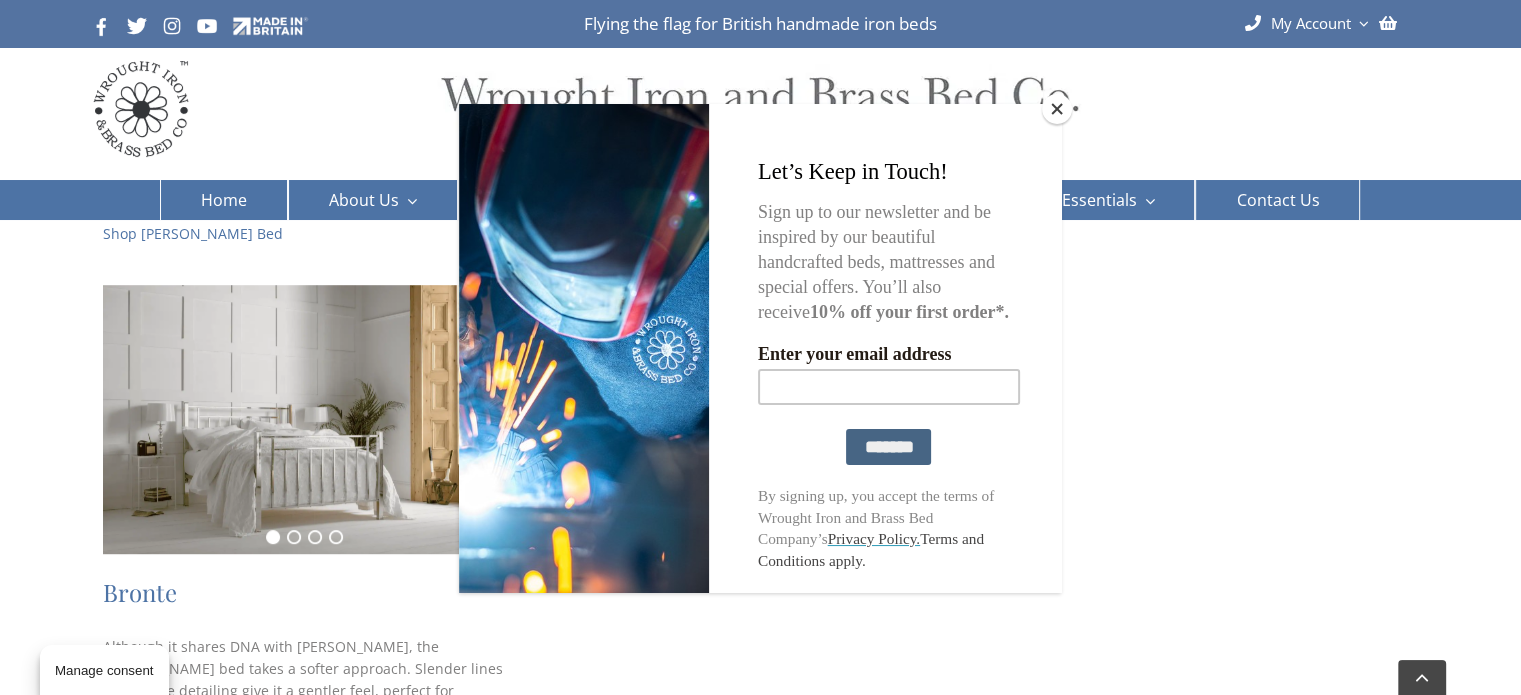 scroll, scrollTop: 1000, scrollLeft: 0, axis: vertical 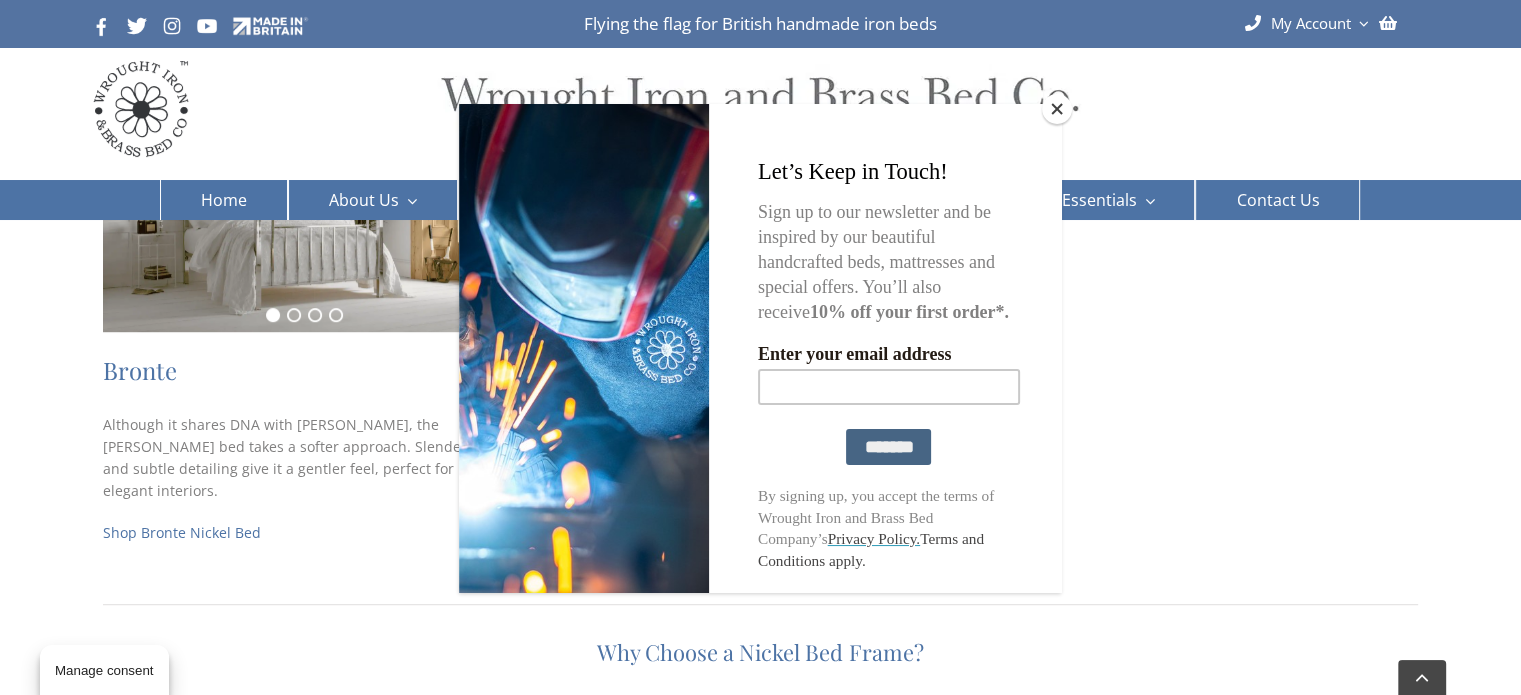 click at bounding box center (760, 347) 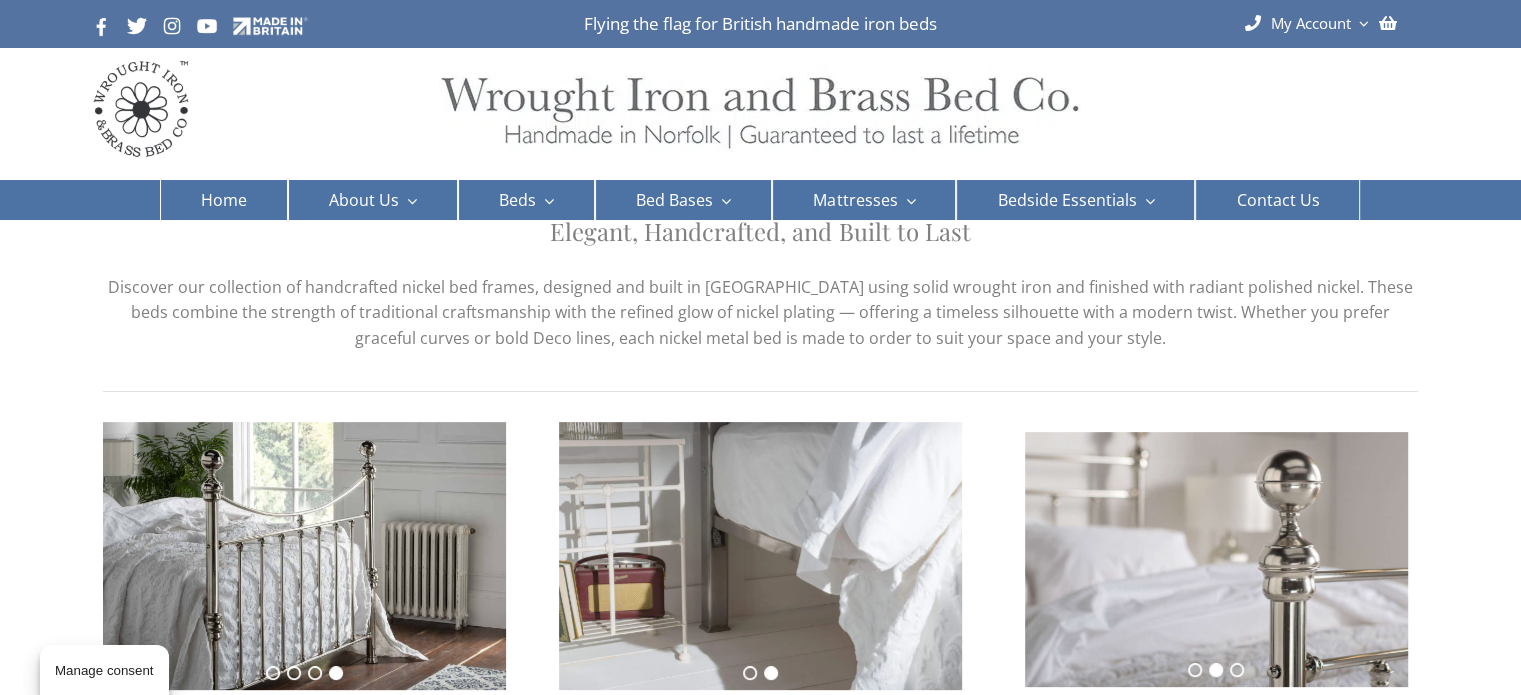 scroll, scrollTop: 100, scrollLeft: 0, axis: vertical 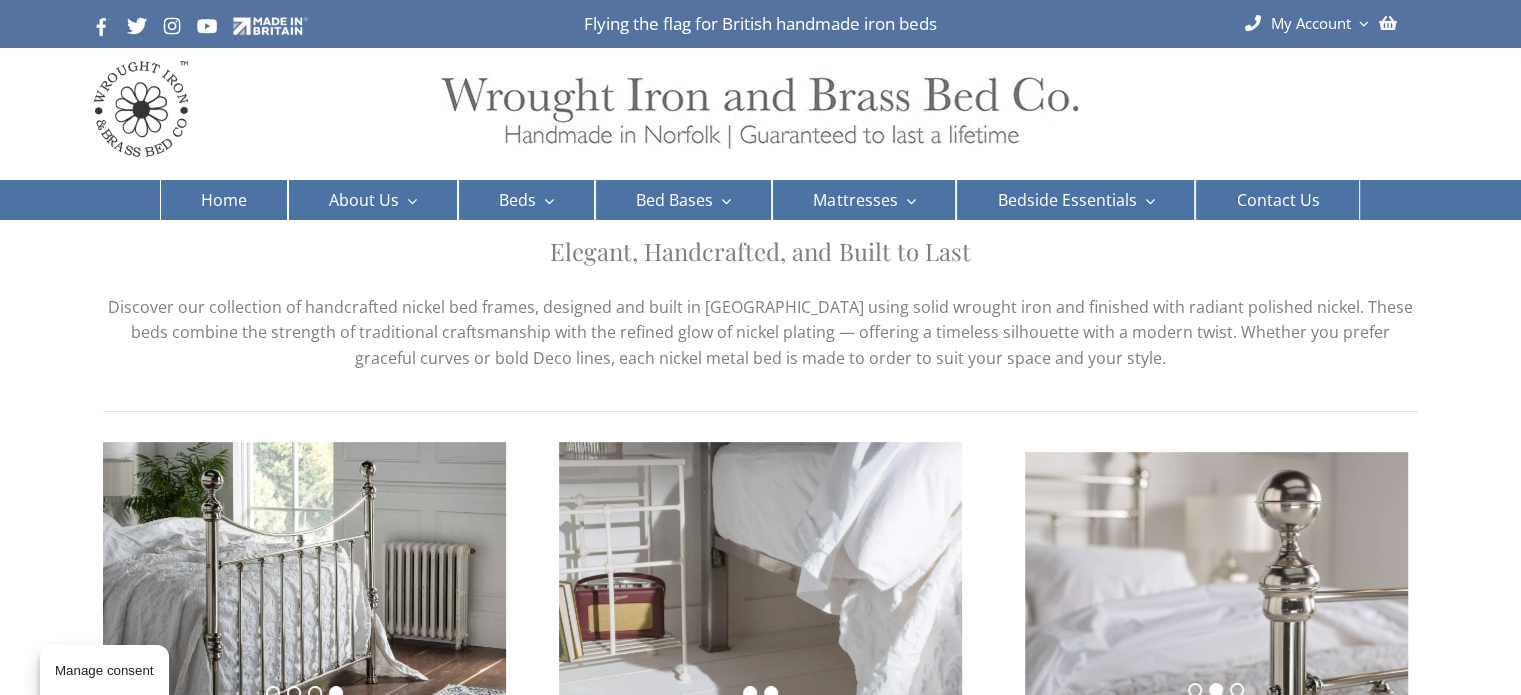 click on "1" at bounding box center (750, 693) 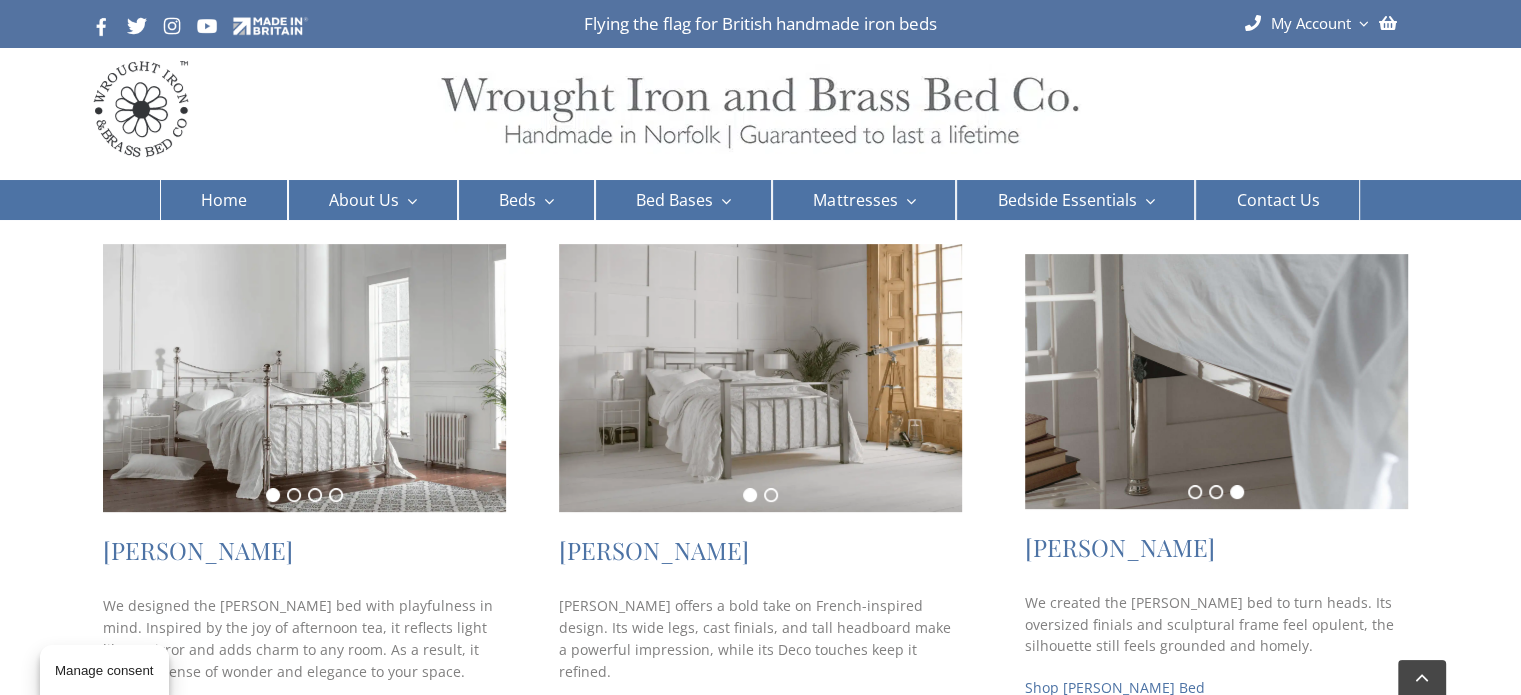 scroll, scrollTop: 300, scrollLeft: 0, axis: vertical 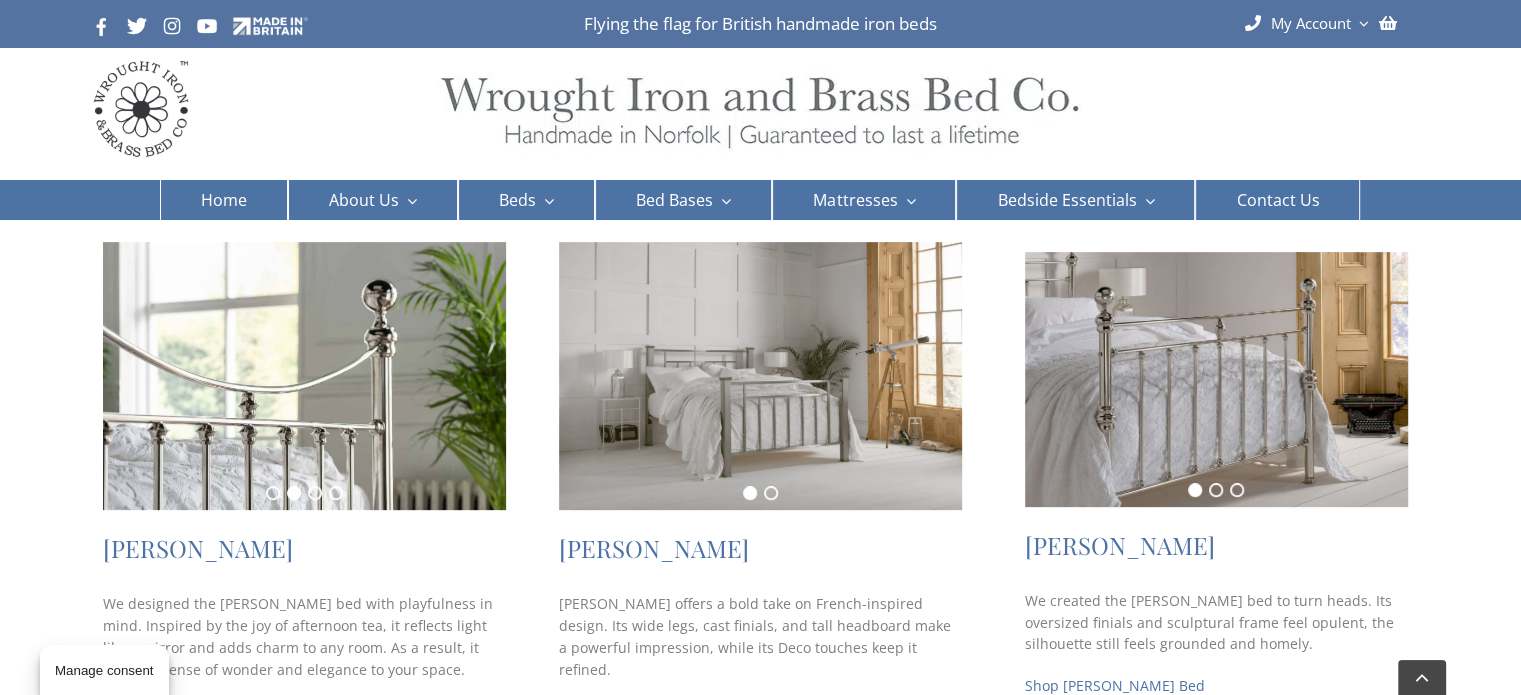 click on "1" at bounding box center [1195, 490] 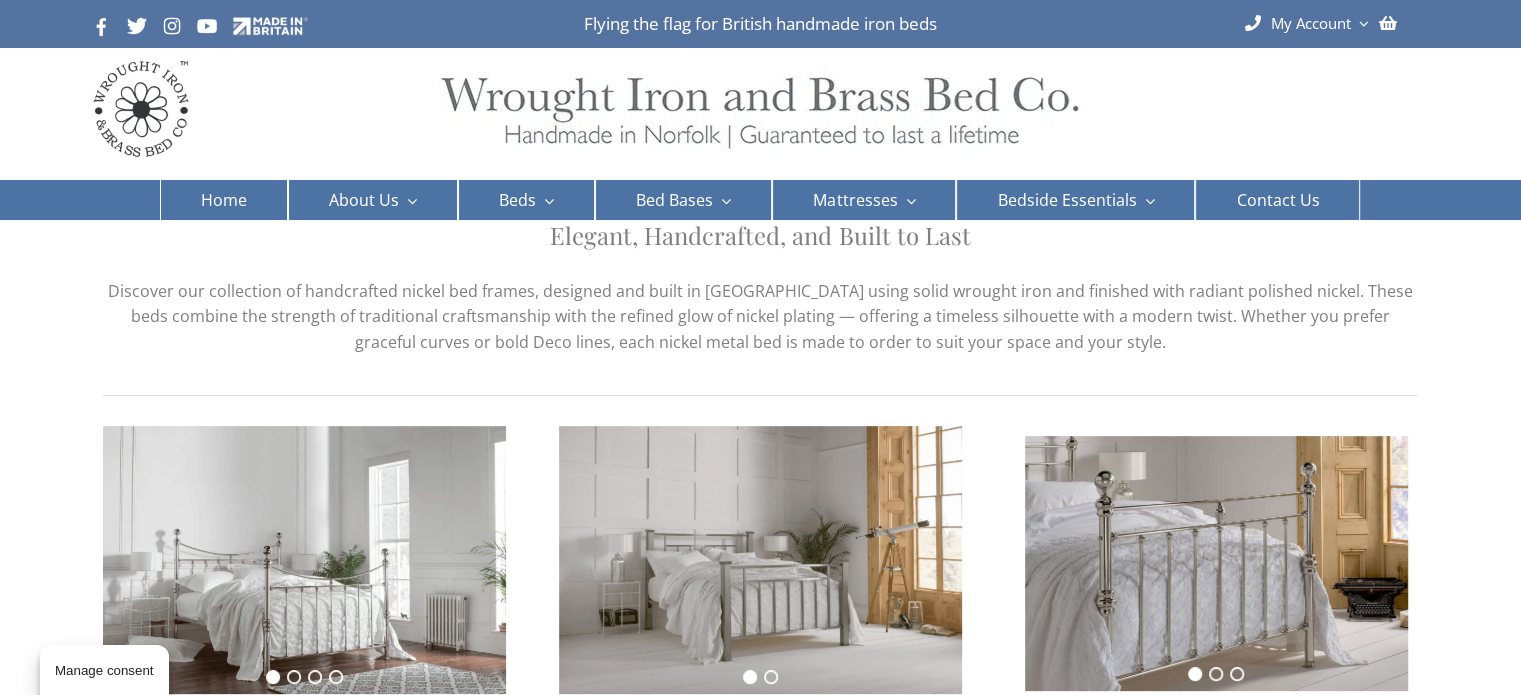 scroll, scrollTop: 0, scrollLeft: 0, axis: both 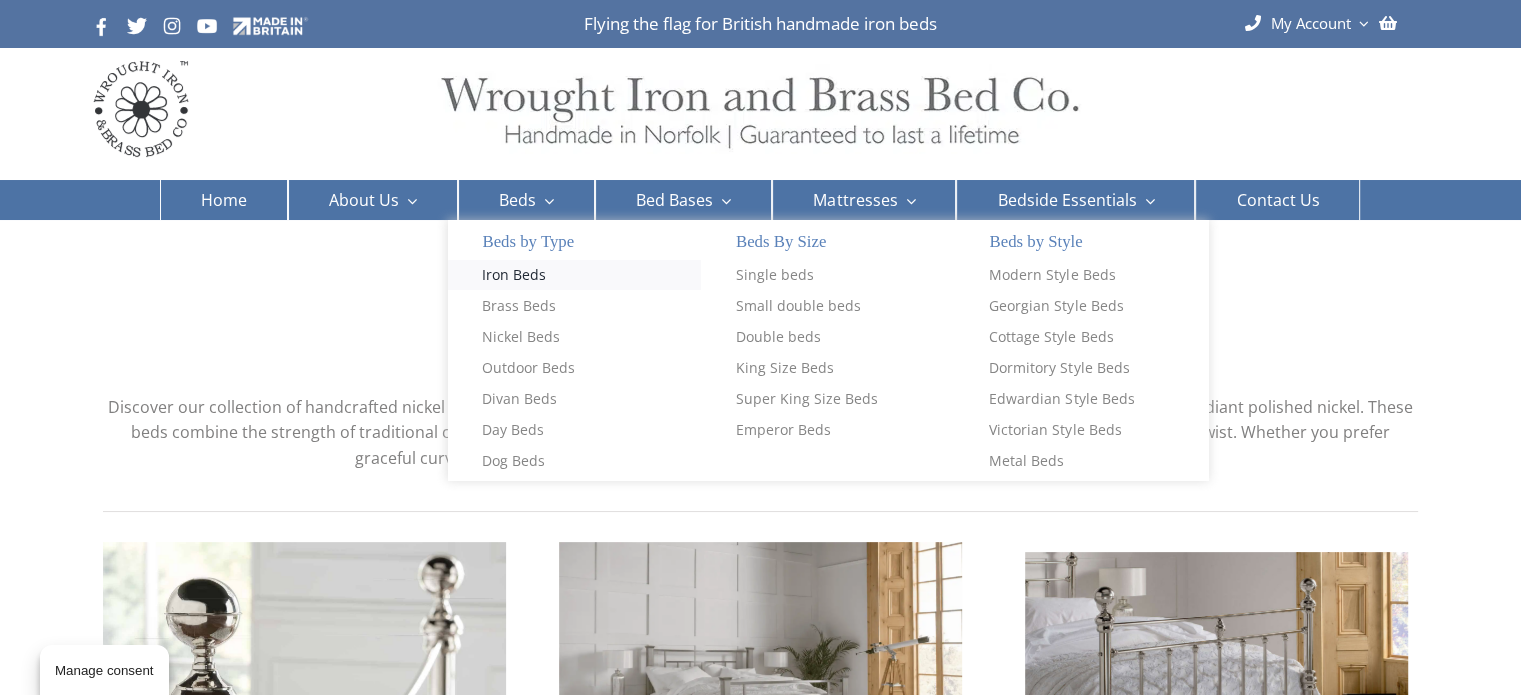 click on "Iron Beds" at bounding box center [514, 275] 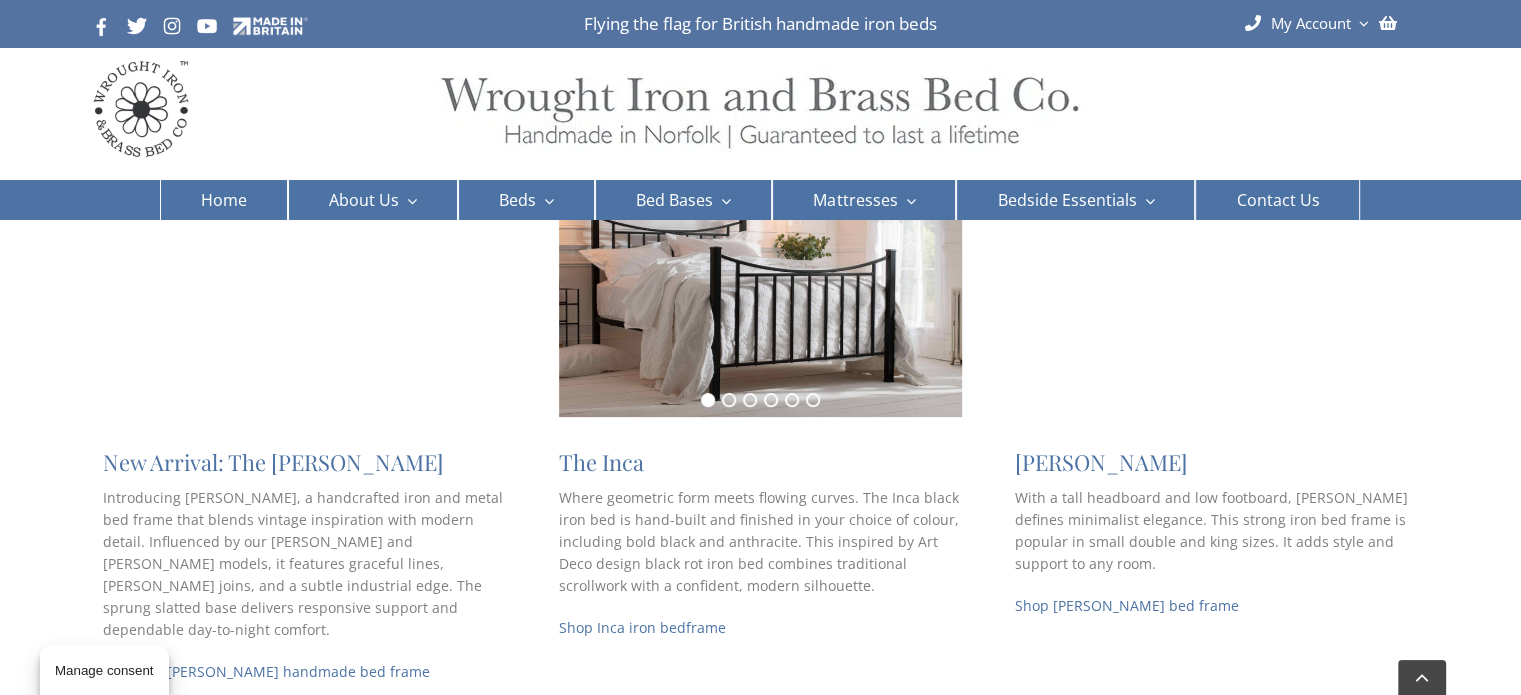 scroll, scrollTop: 400, scrollLeft: 0, axis: vertical 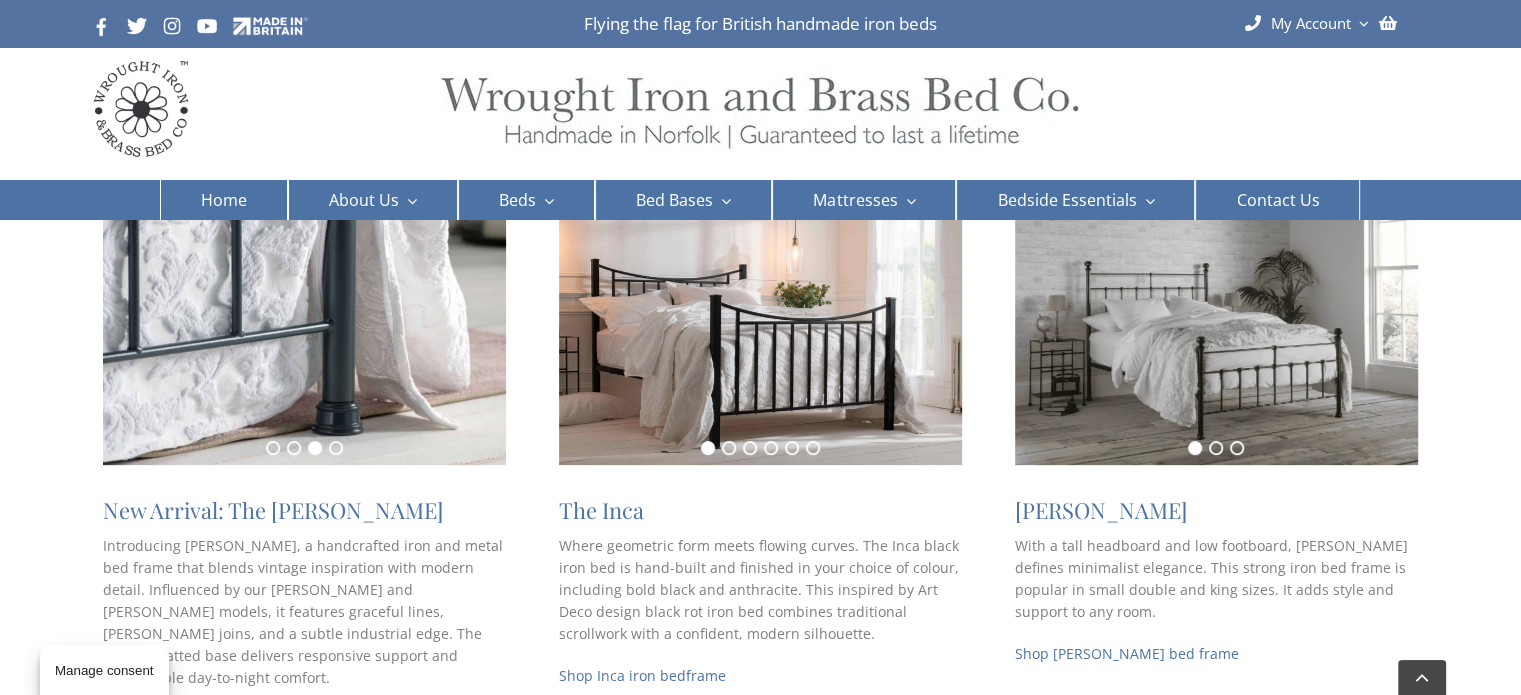 click on "Shop the Archie handmade bed frame" at bounding box center [266, 719] 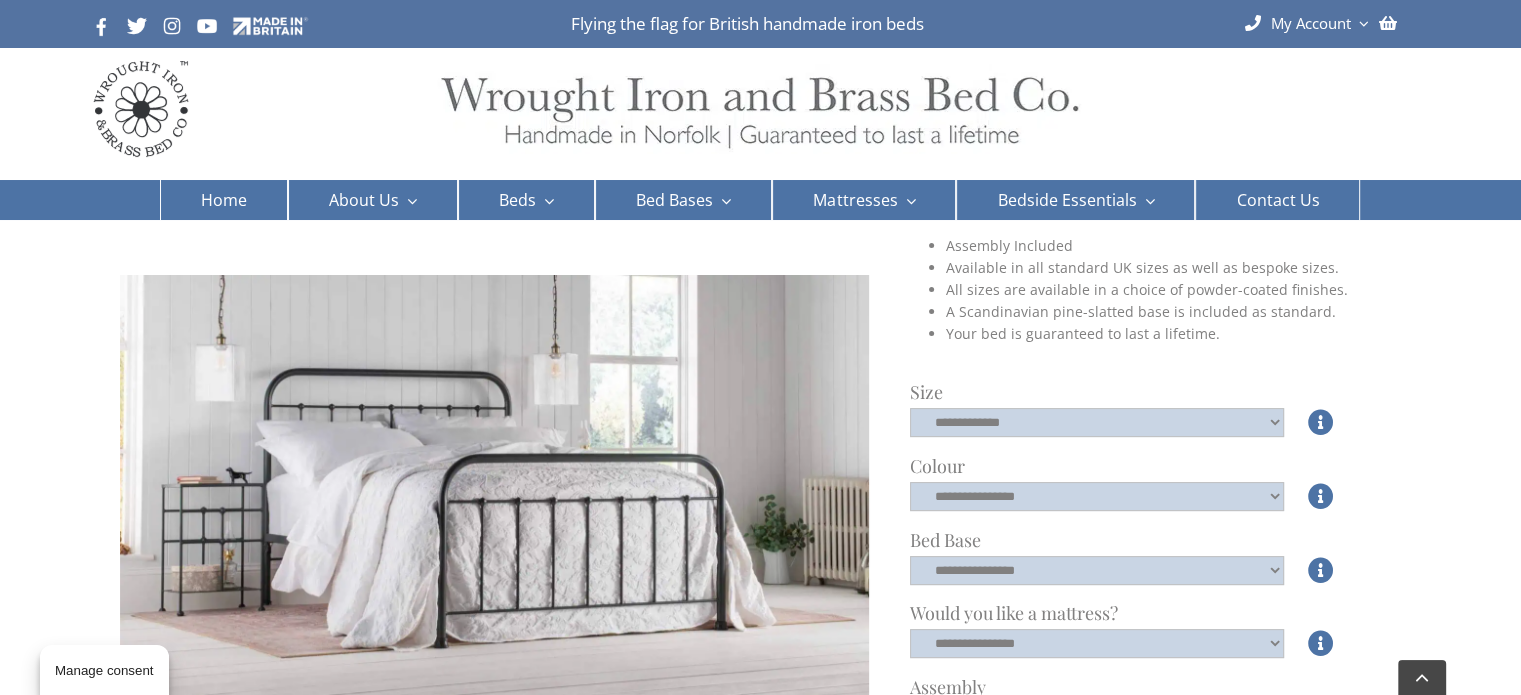 scroll, scrollTop: 500, scrollLeft: 0, axis: vertical 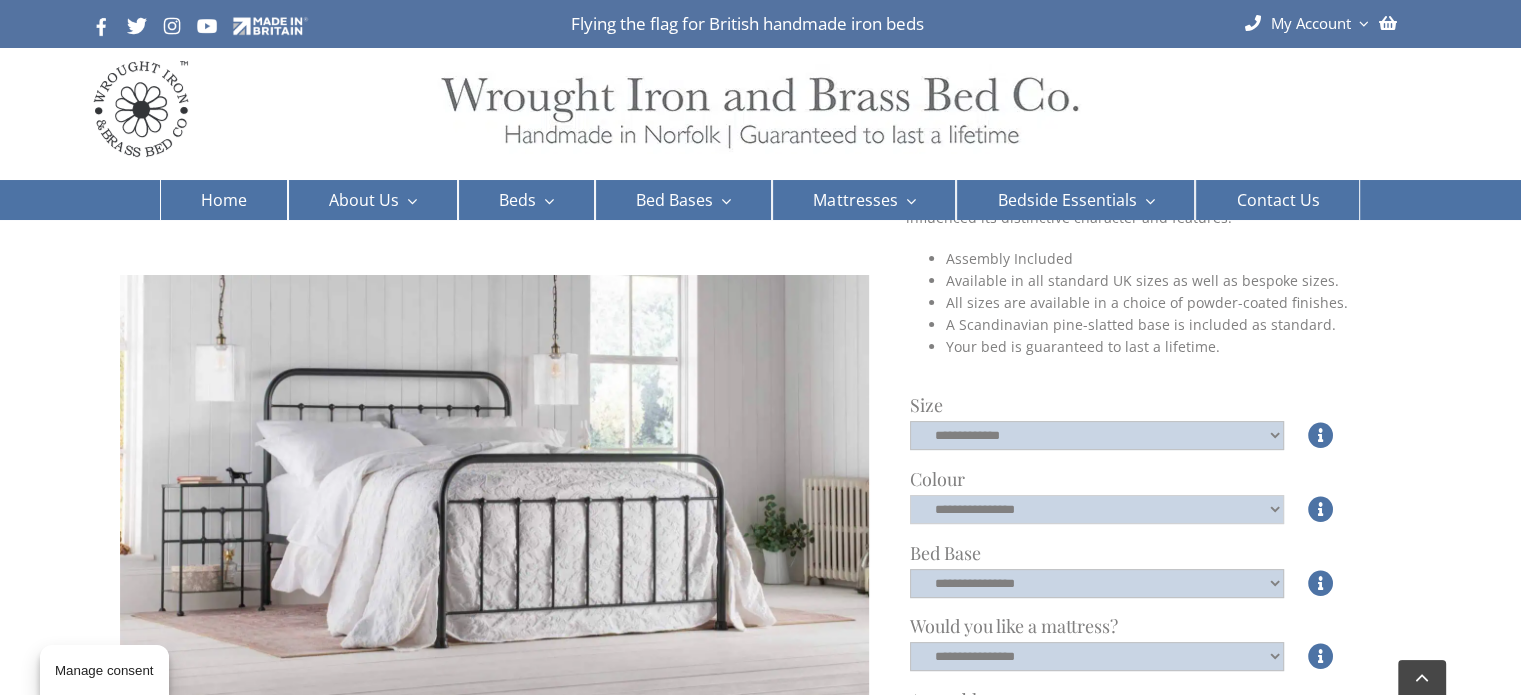 click on "**********" 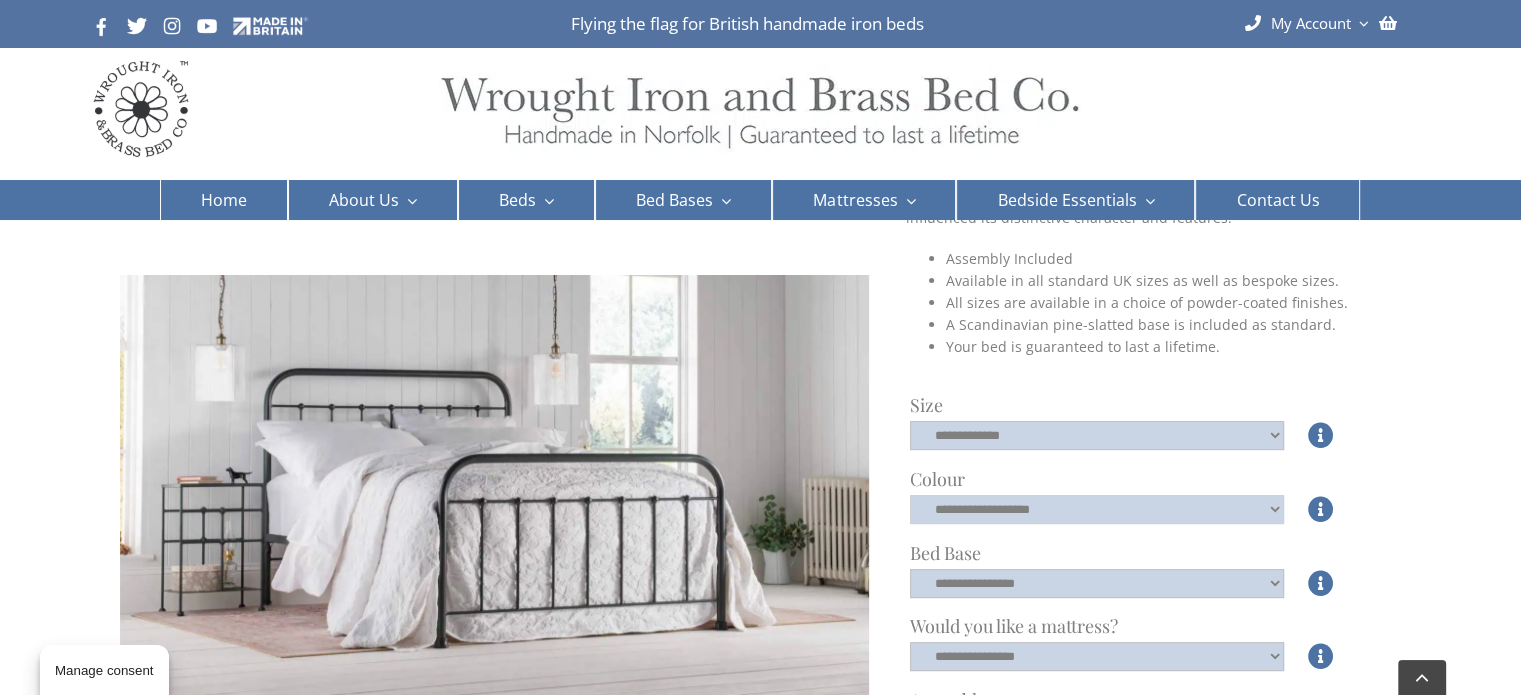 click on "**********" 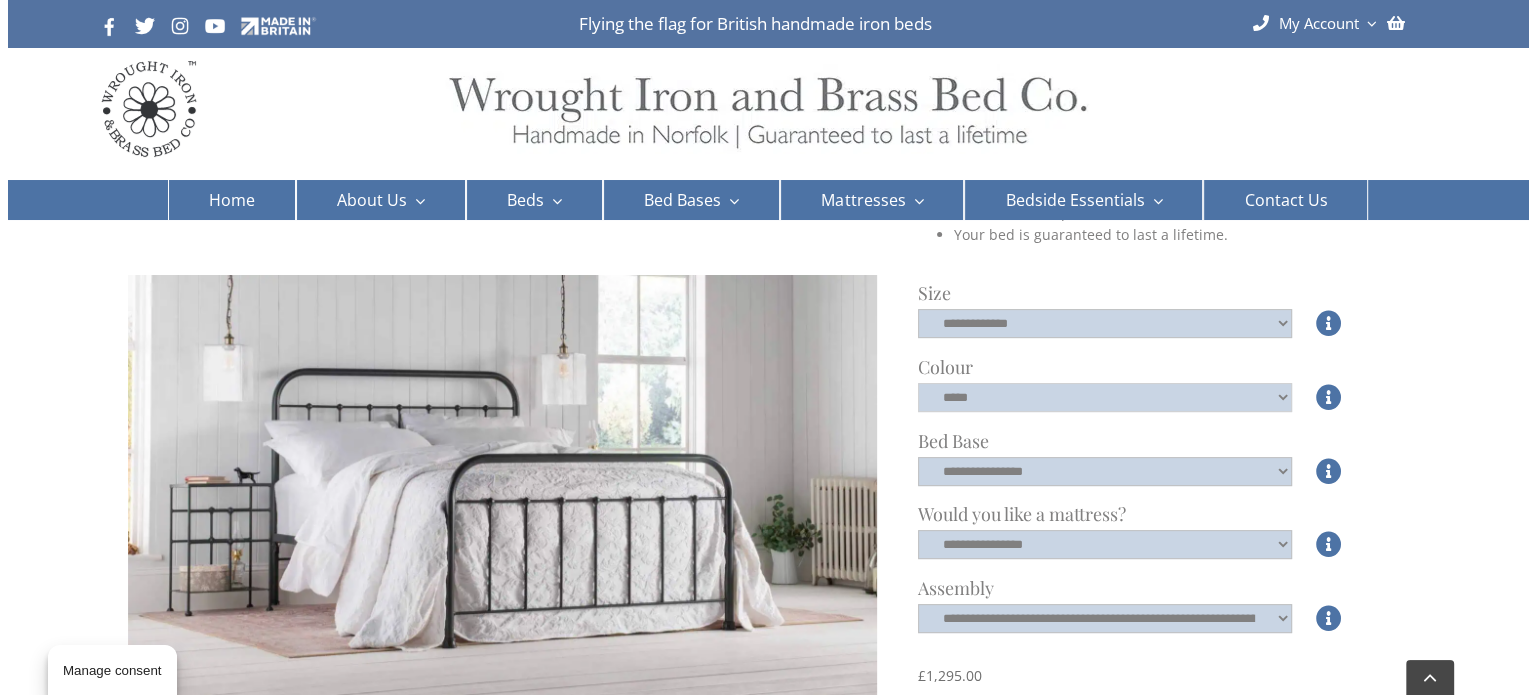 scroll, scrollTop: 600, scrollLeft: 0, axis: vertical 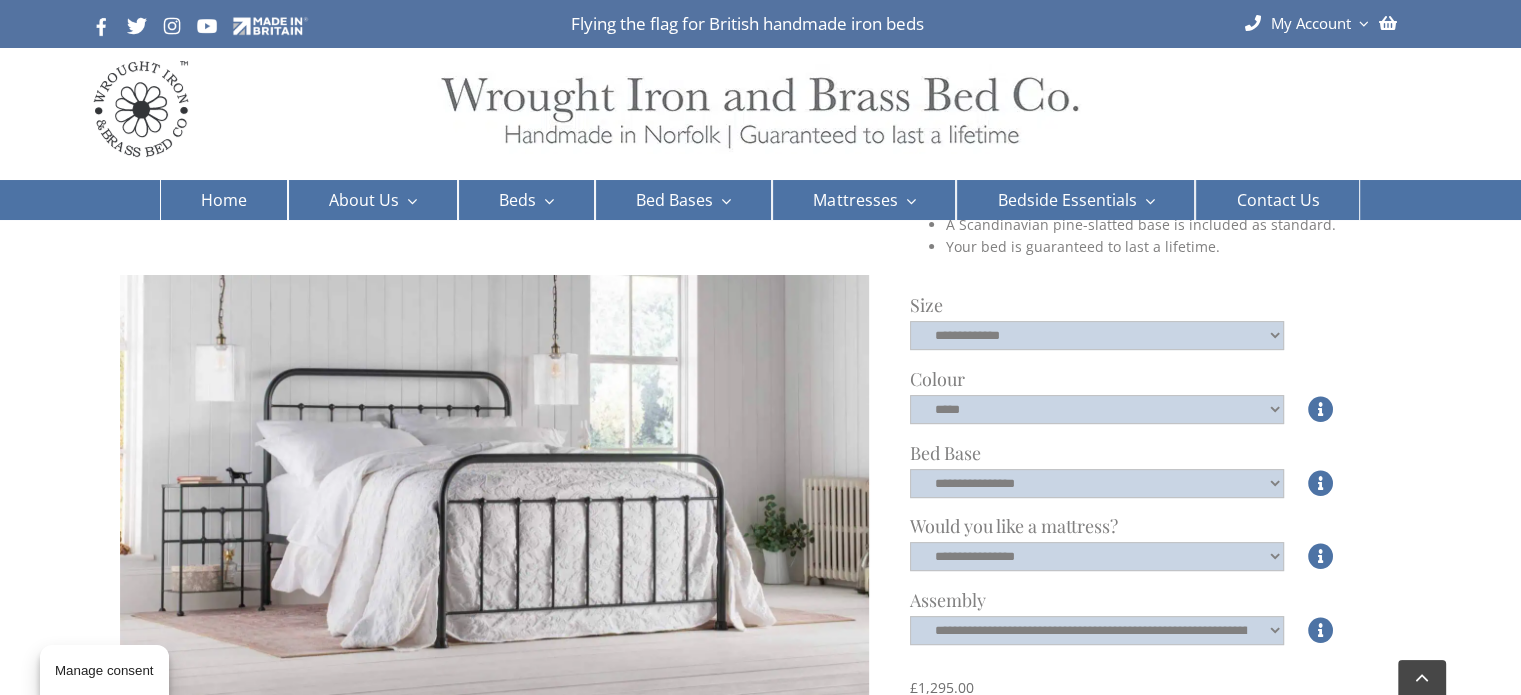click at bounding box center [1321, 335] 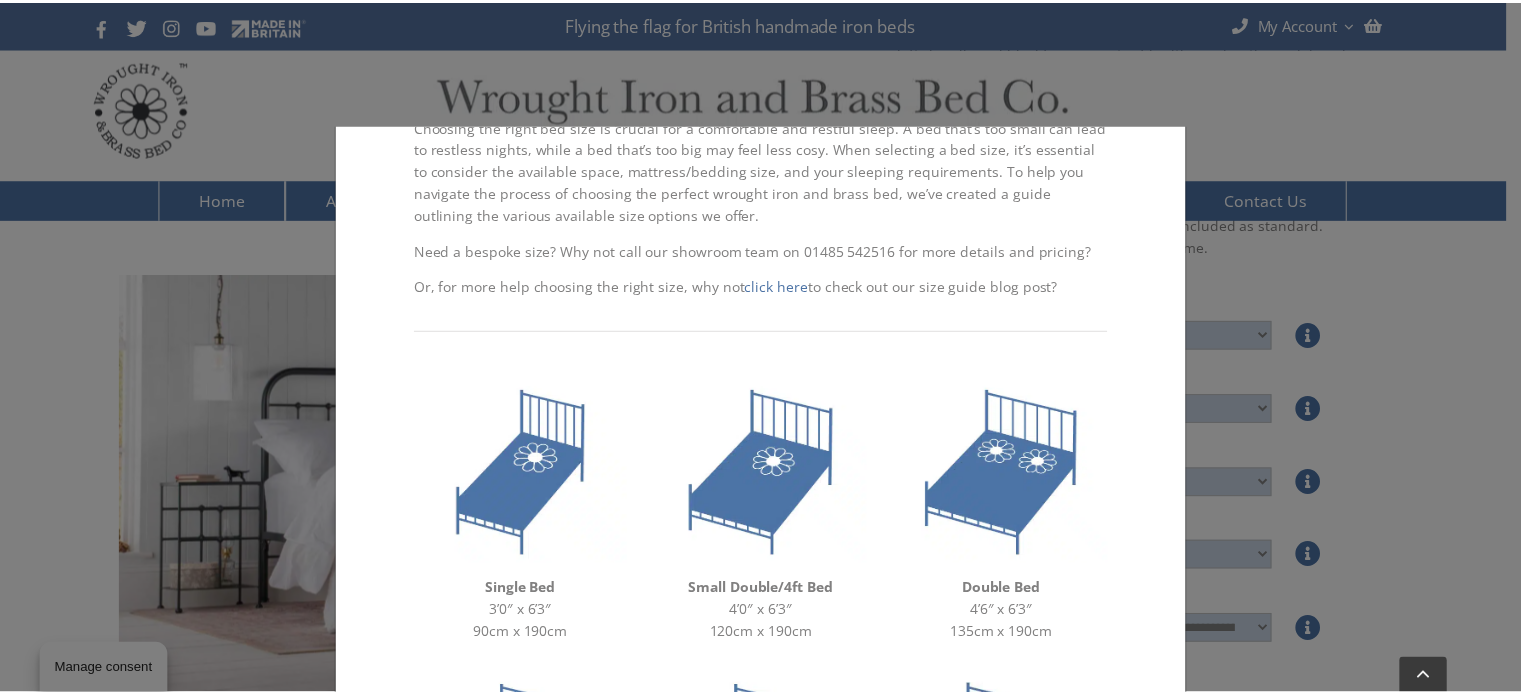 scroll, scrollTop: 0, scrollLeft: 0, axis: both 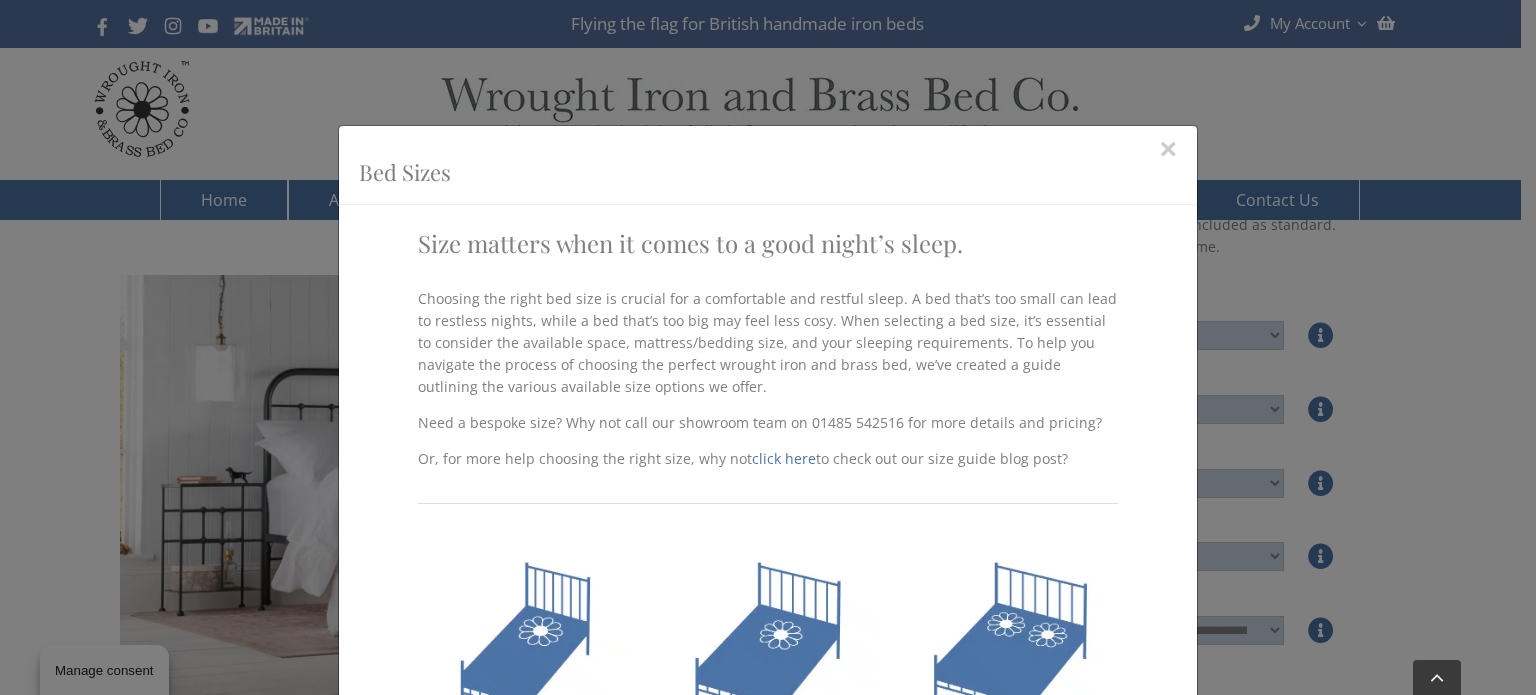 click on "×" at bounding box center (1169, 149) 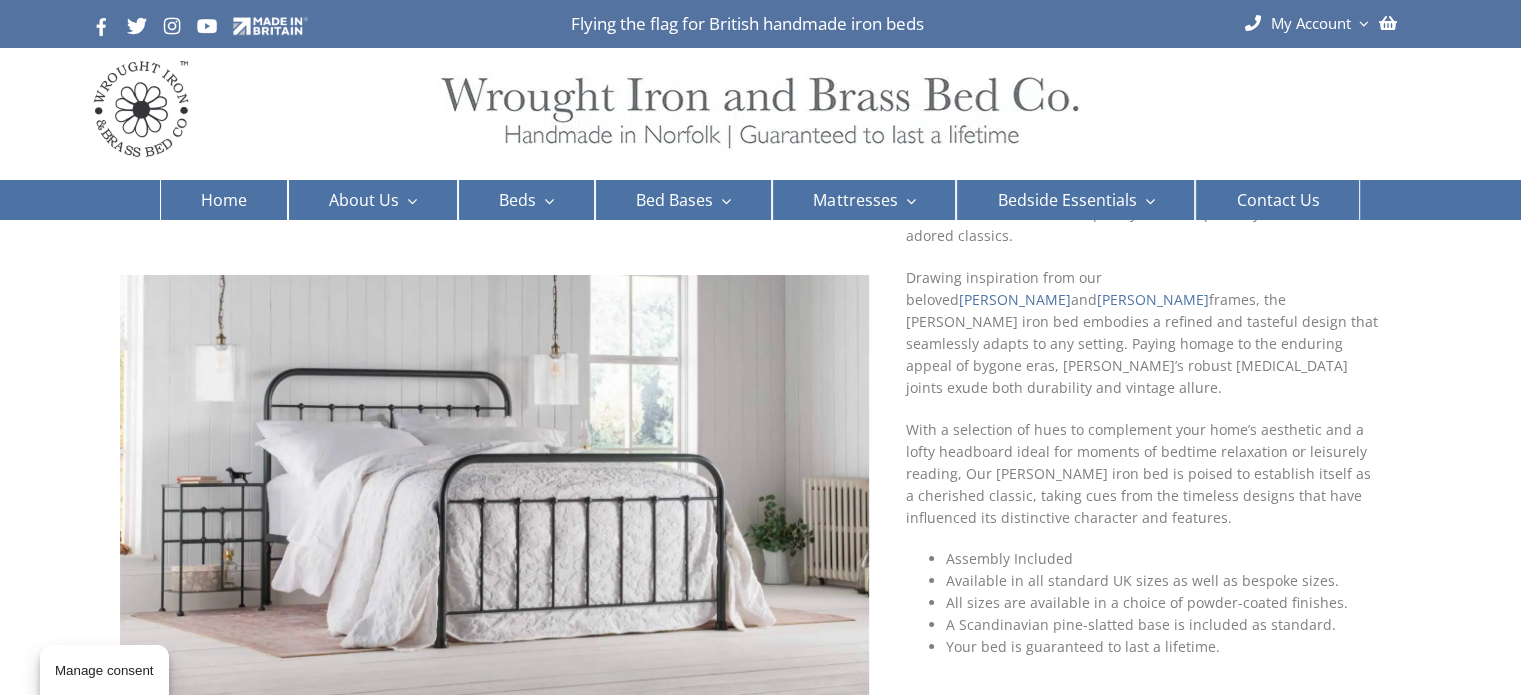 scroll, scrollTop: 0, scrollLeft: 0, axis: both 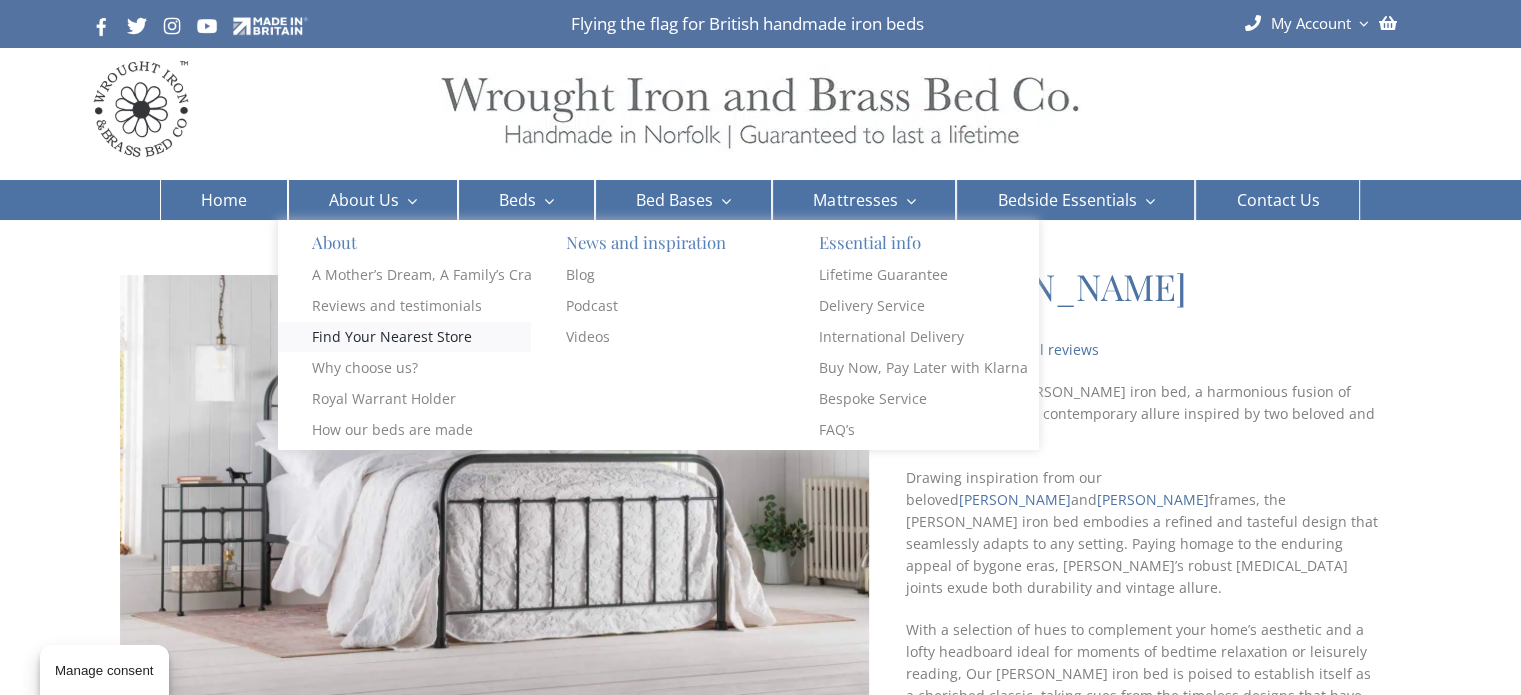 click on "Find Your Nearest Store" at bounding box center (392, 337) 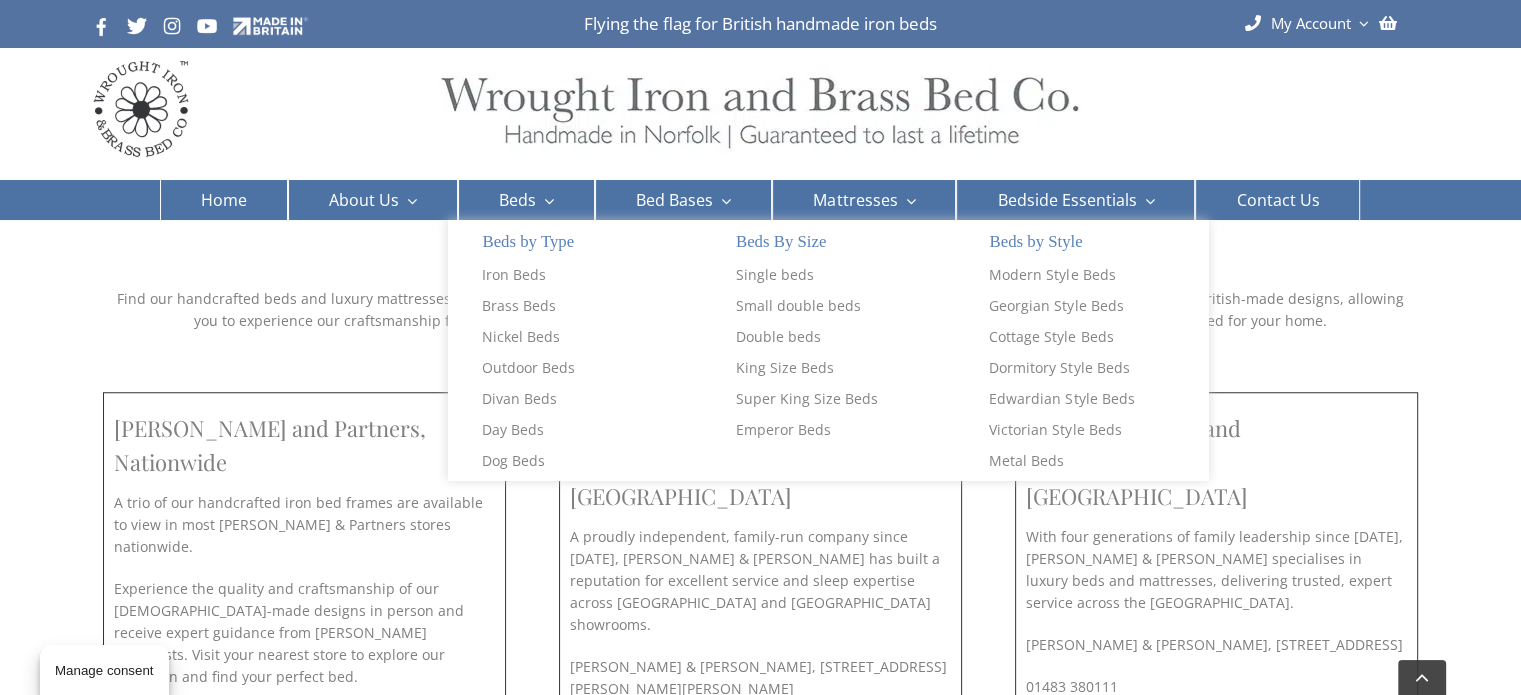 scroll, scrollTop: 1500, scrollLeft: 0, axis: vertical 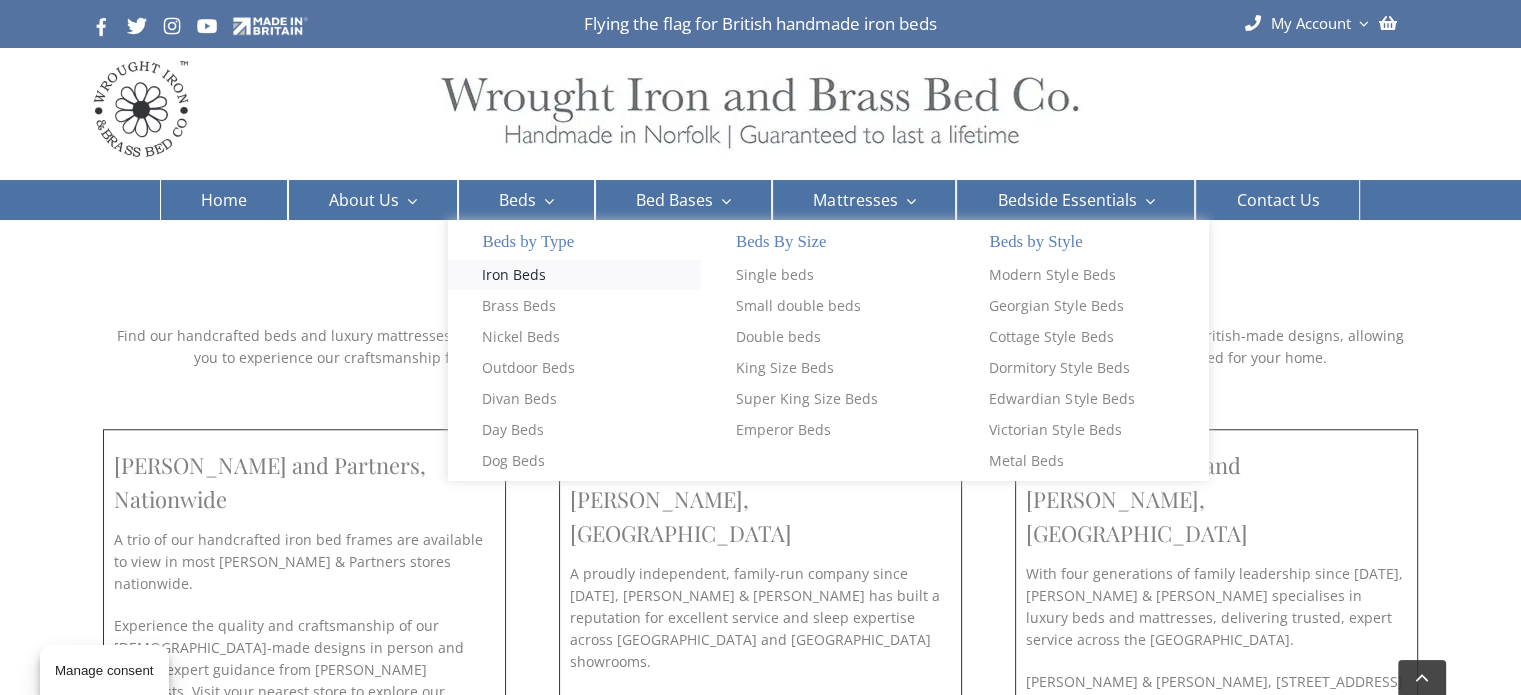 click on "Iron Beds" at bounding box center [514, 275] 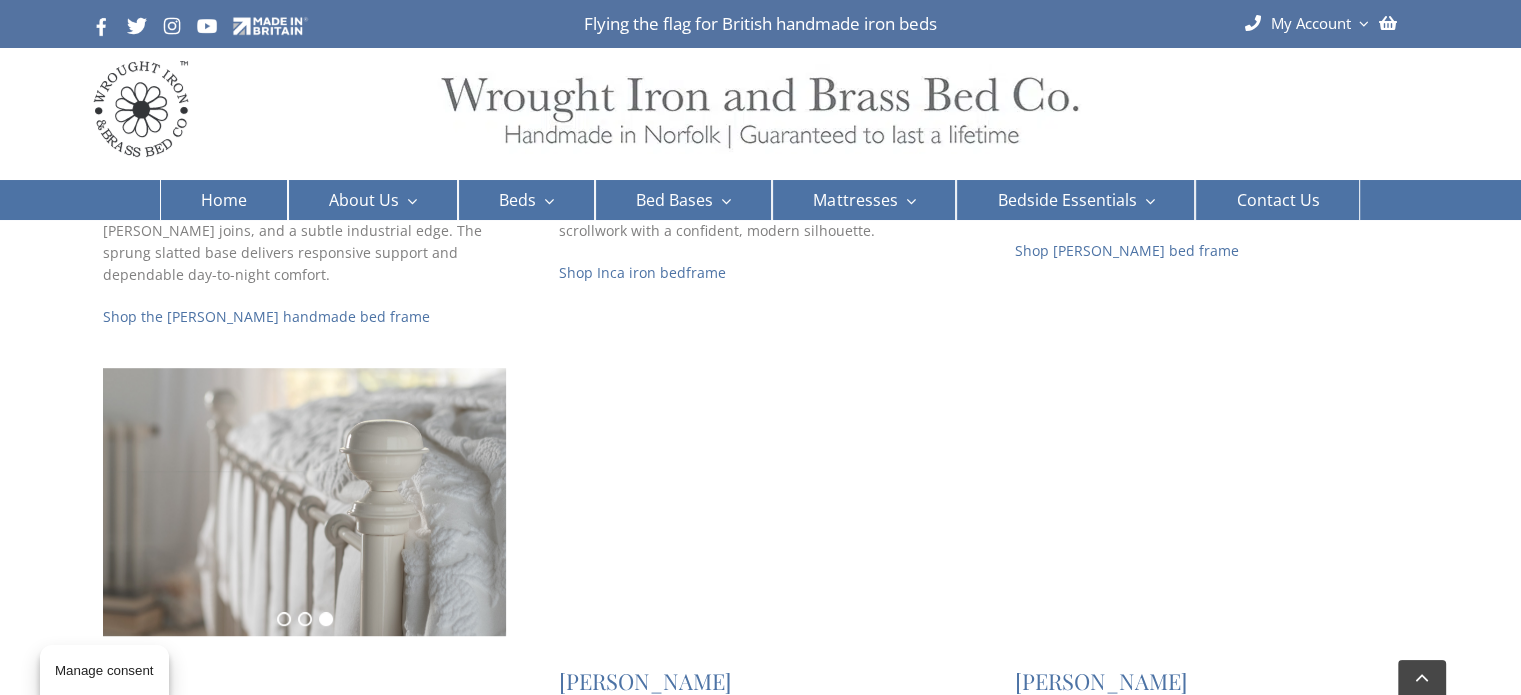 scroll, scrollTop: 800, scrollLeft: 0, axis: vertical 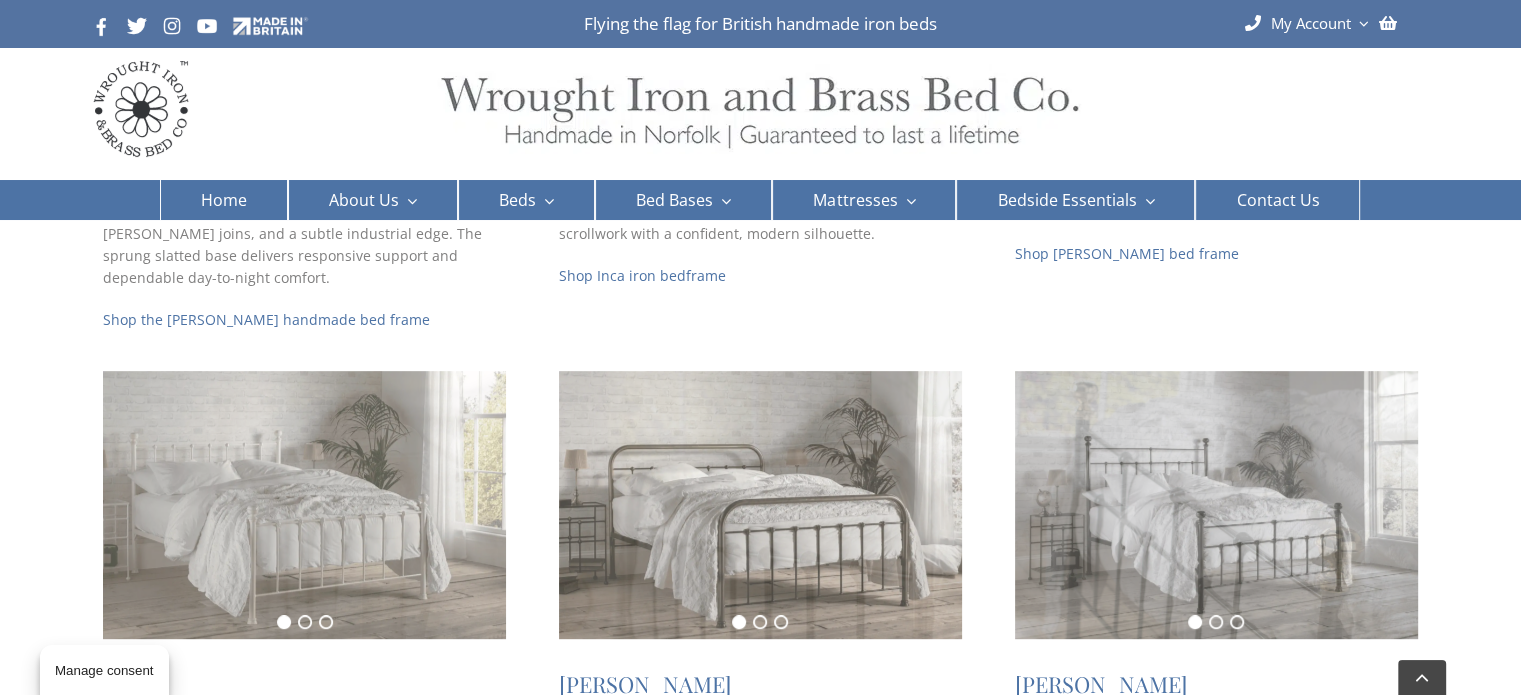 click on "1" at bounding box center (739, 622) 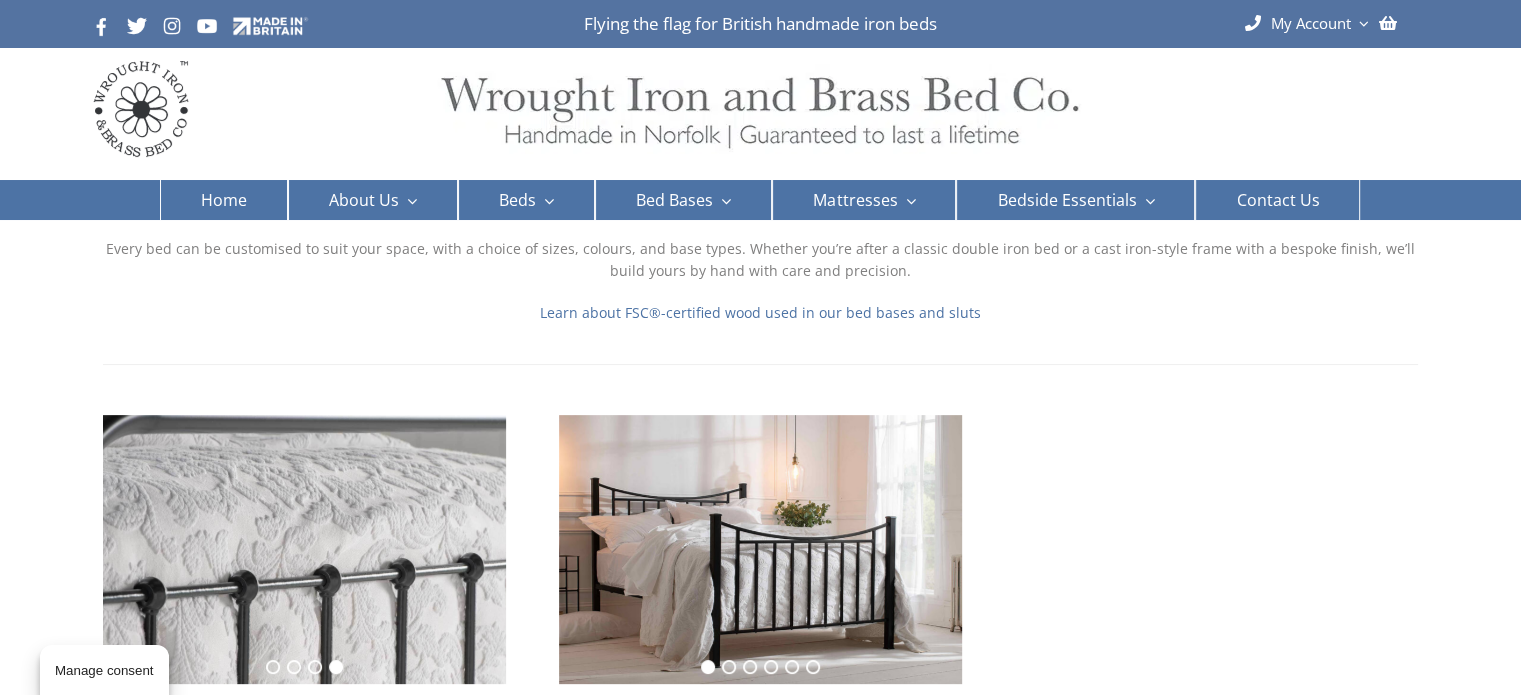 scroll, scrollTop: 300, scrollLeft: 0, axis: vertical 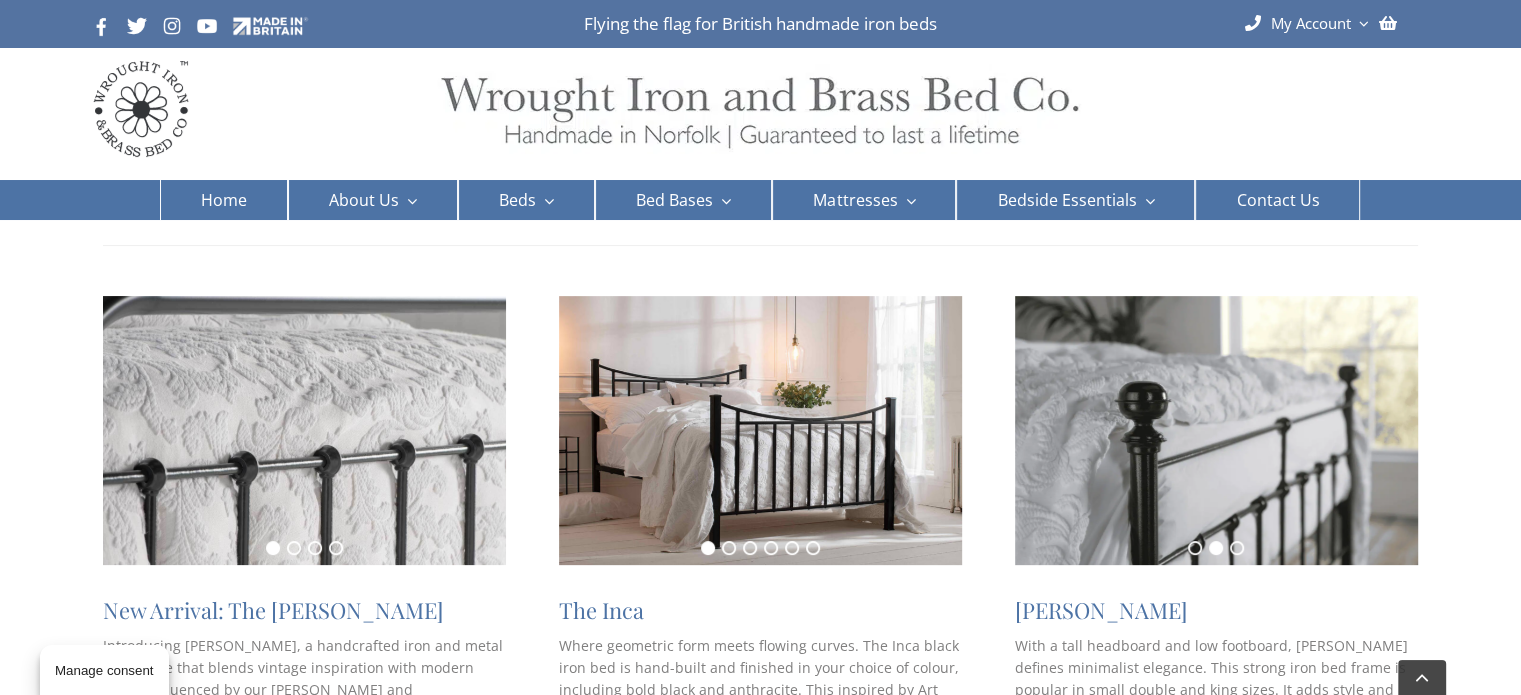 click on "1" at bounding box center (273, 548) 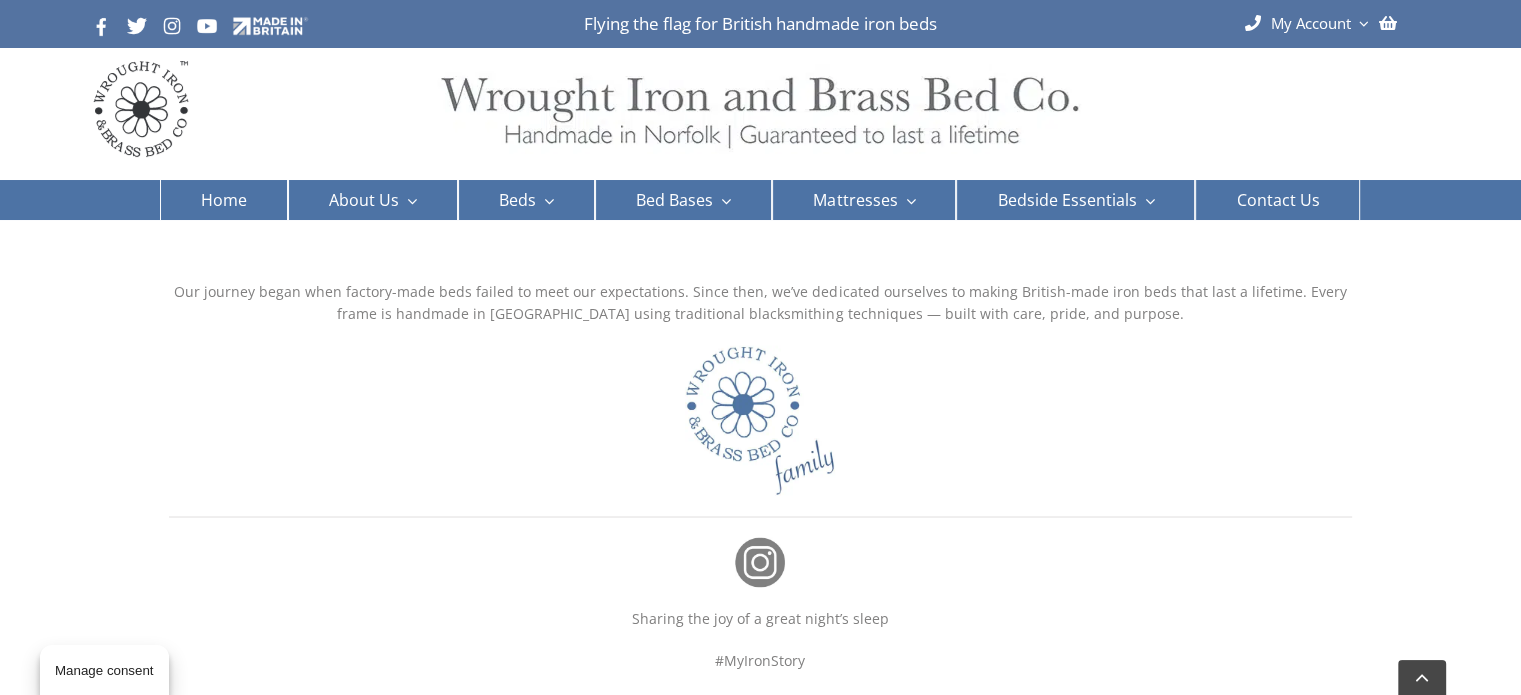 scroll, scrollTop: 3300, scrollLeft: 0, axis: vertical 